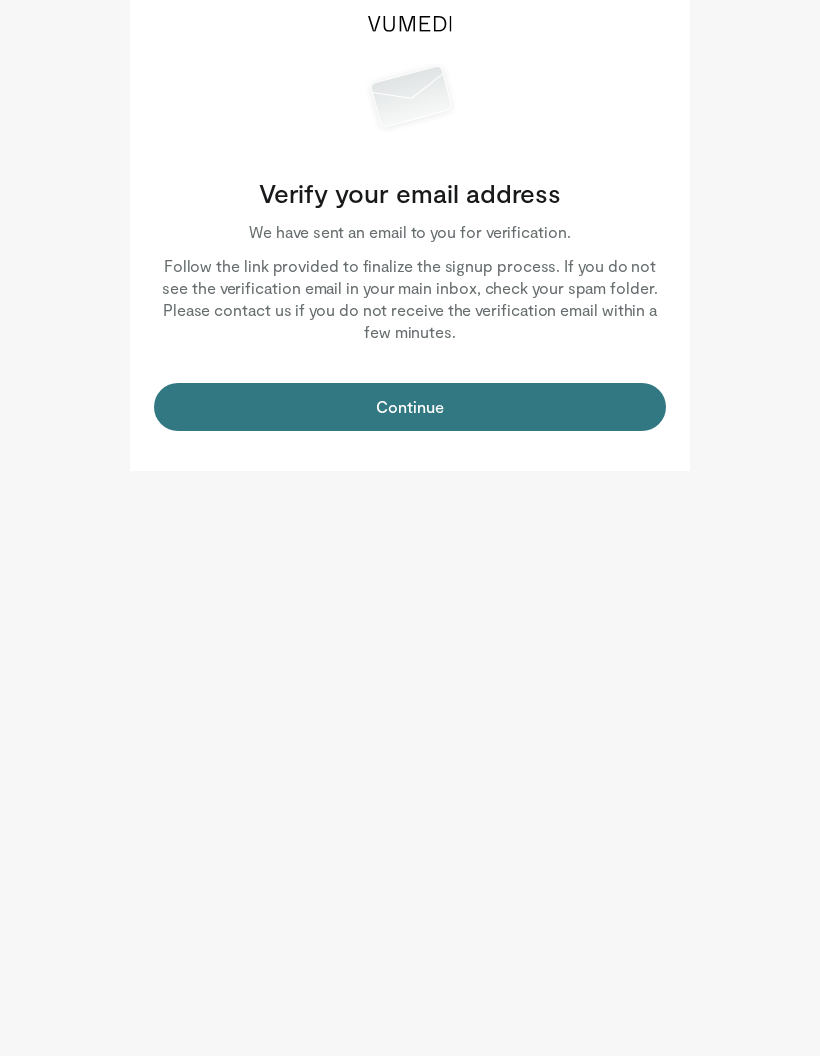 scroll, scrollTop: 0, scrollLeft: 0, axis: both 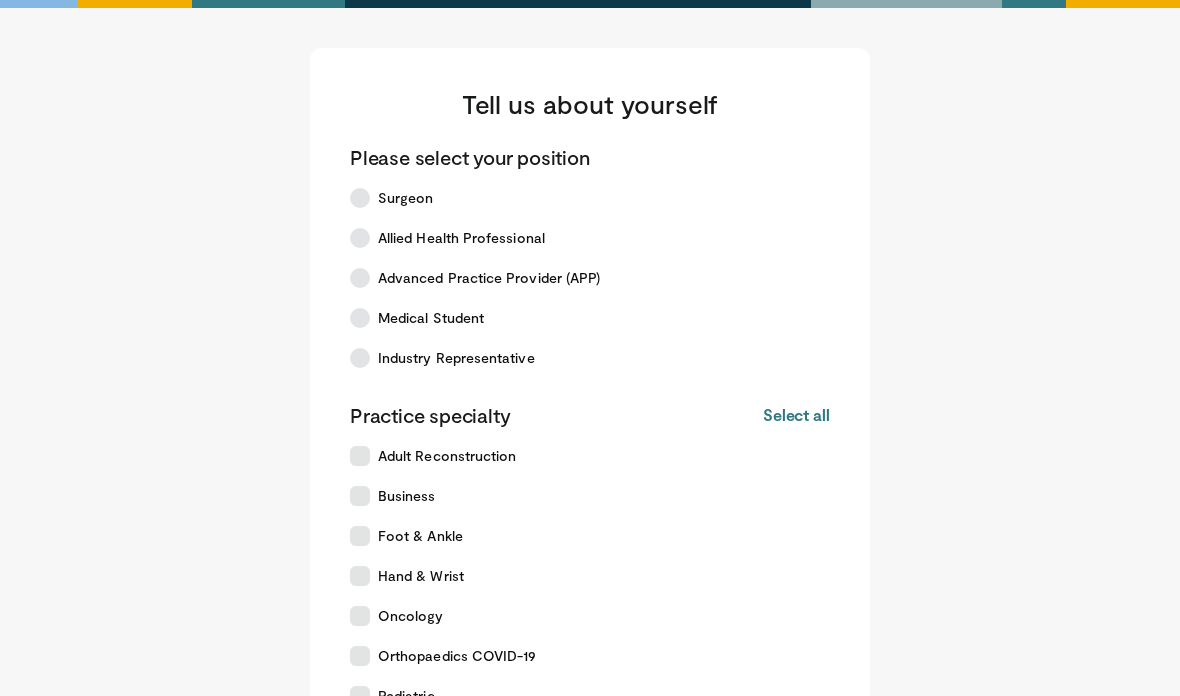 click on "Surgeon" at bounding box center (578, 198) 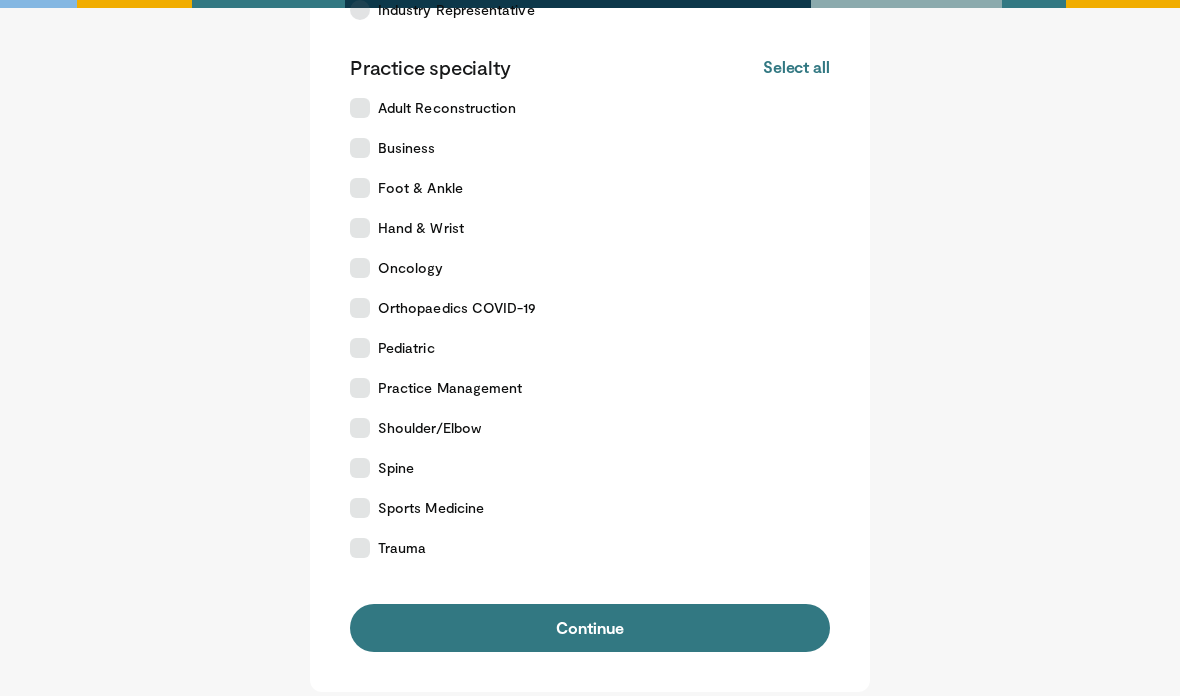 scroll, scrollTop: 347, scrollLeft: 0, axis: vertical 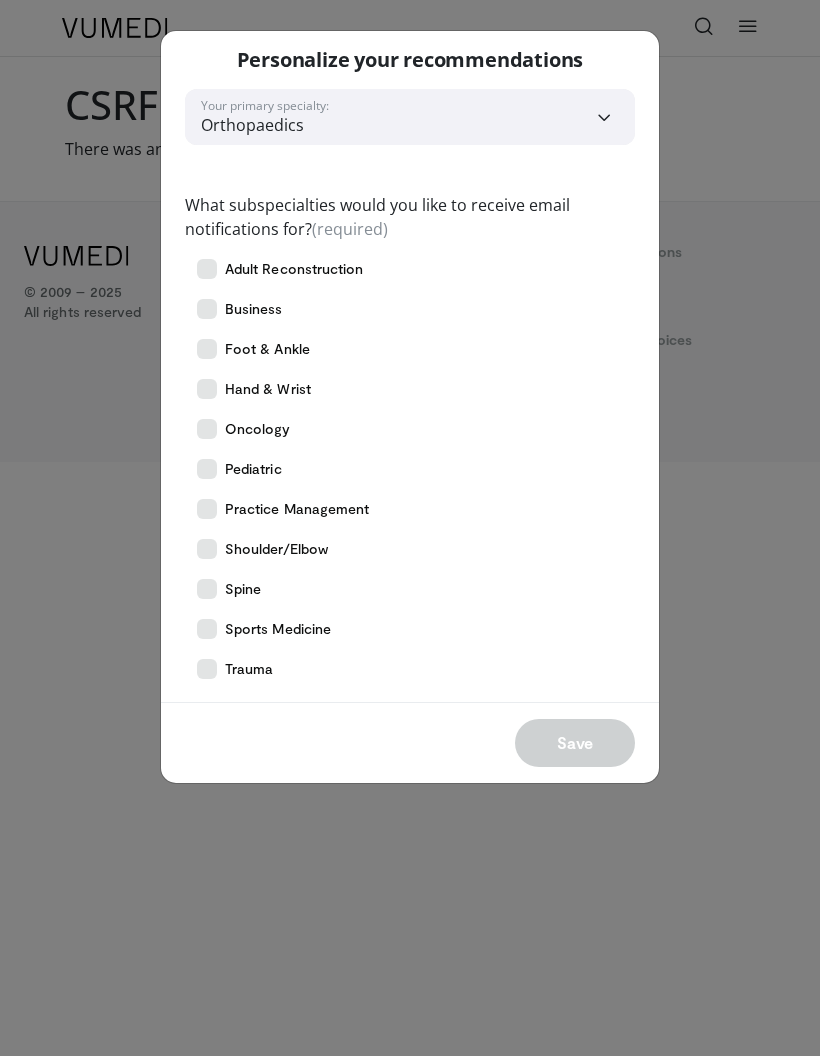 click on "**********" at bounding box center [410, 528] 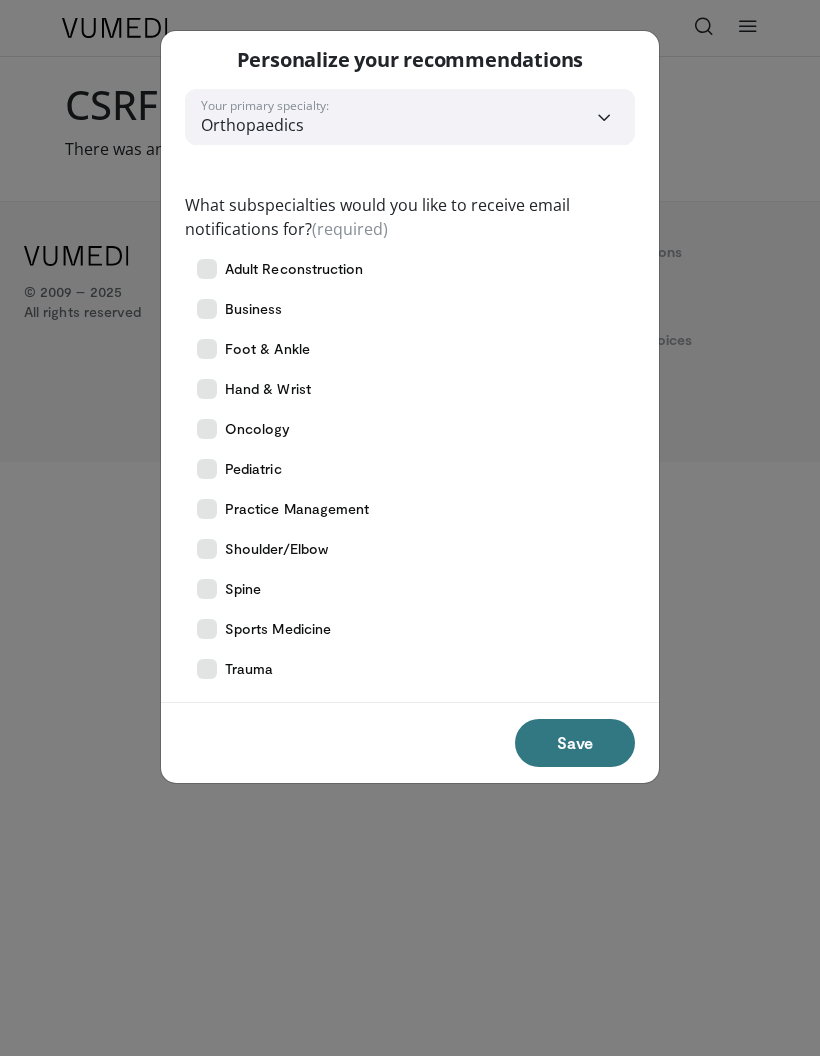 click on "Save" at bounding box center (575, 743) 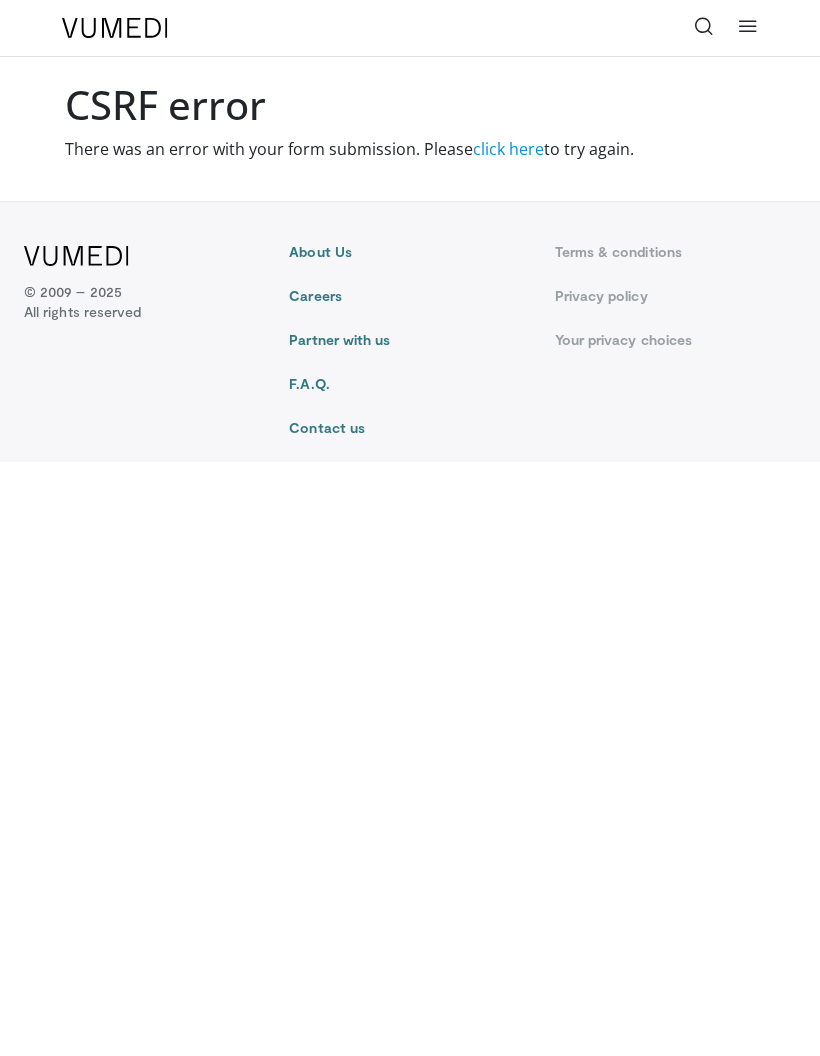 click on "click here" at bounding box center (508, 149) 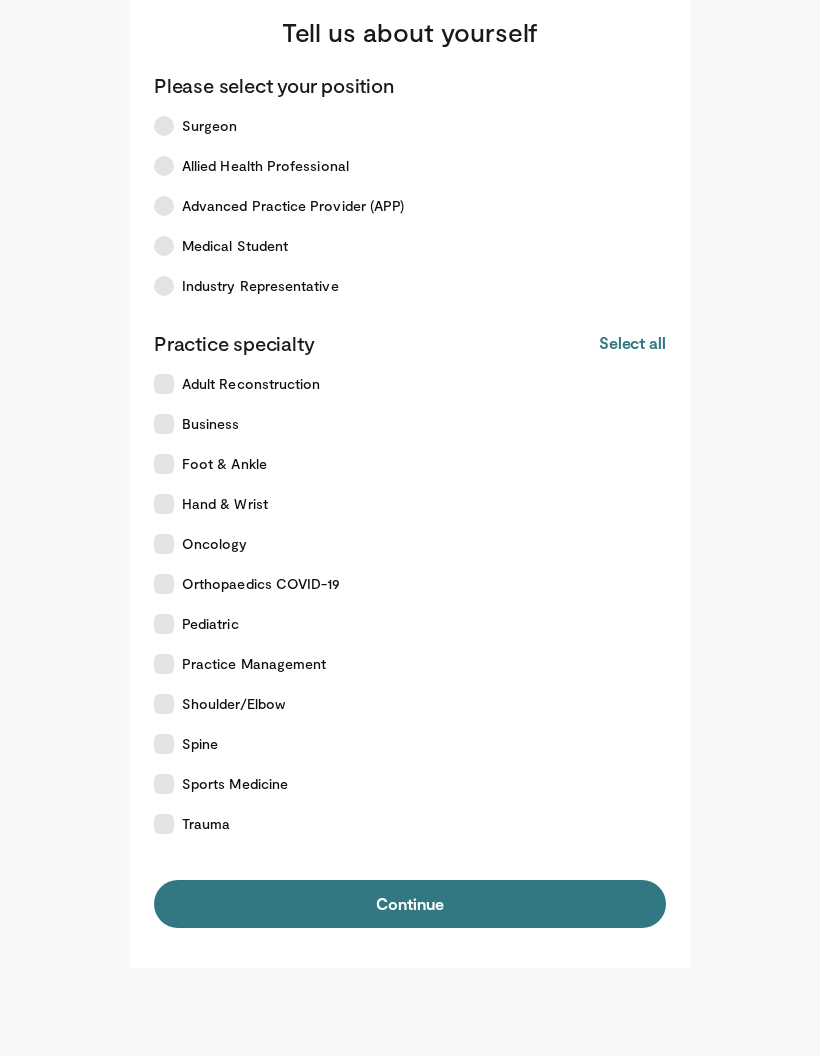 scroll, scrollTop: 0, scrollLeft: 0, axis: both 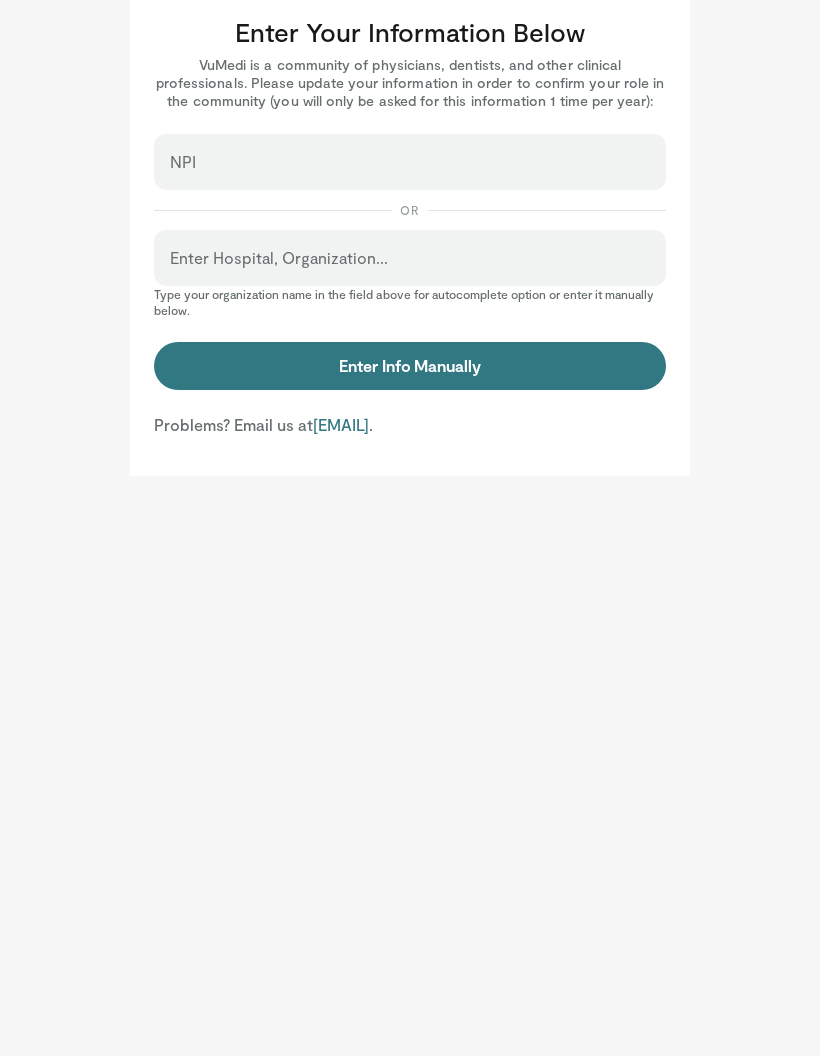 click on "Enter Hospital, Organization..." at bounding box center (279, 258) 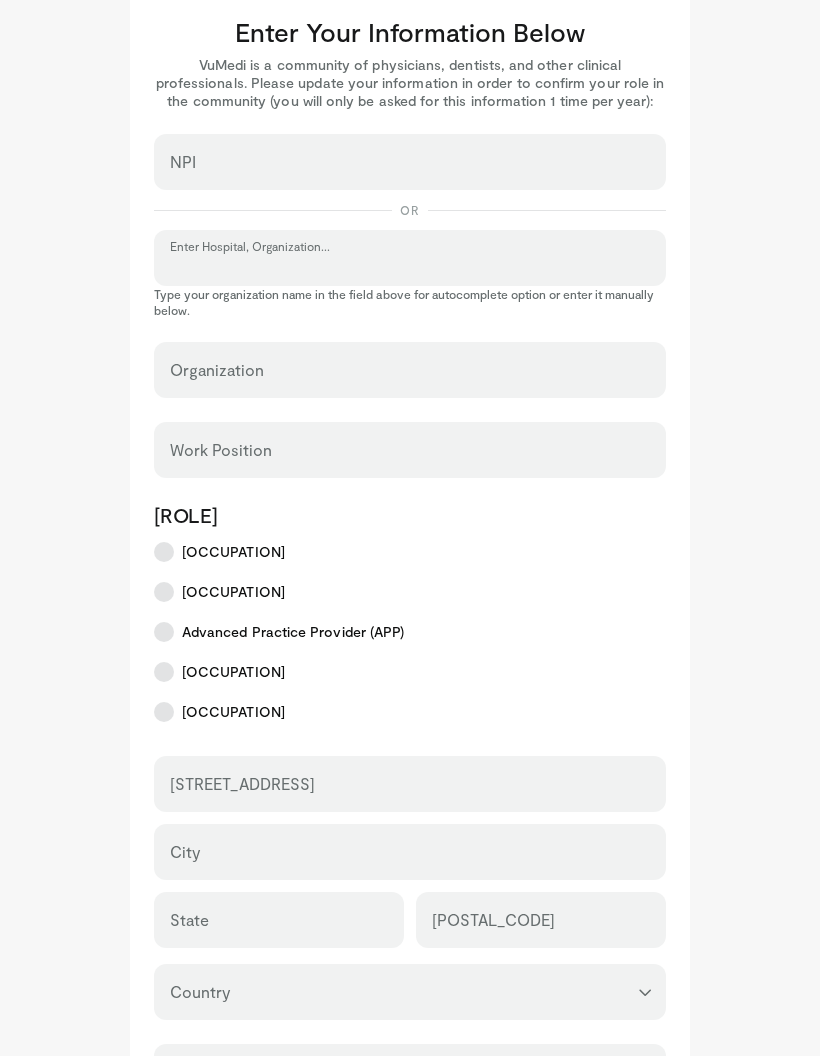 click on "Enter Hospital, Organization..." at bounding box center (410, 267) 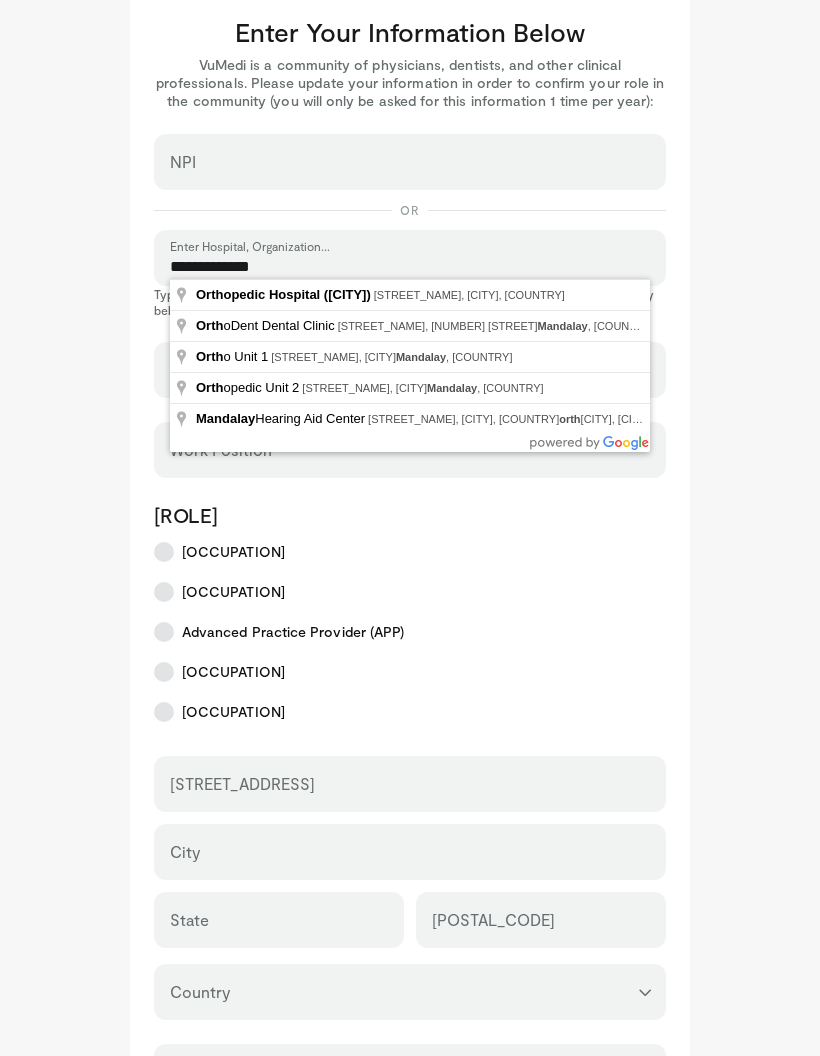type on "**********" 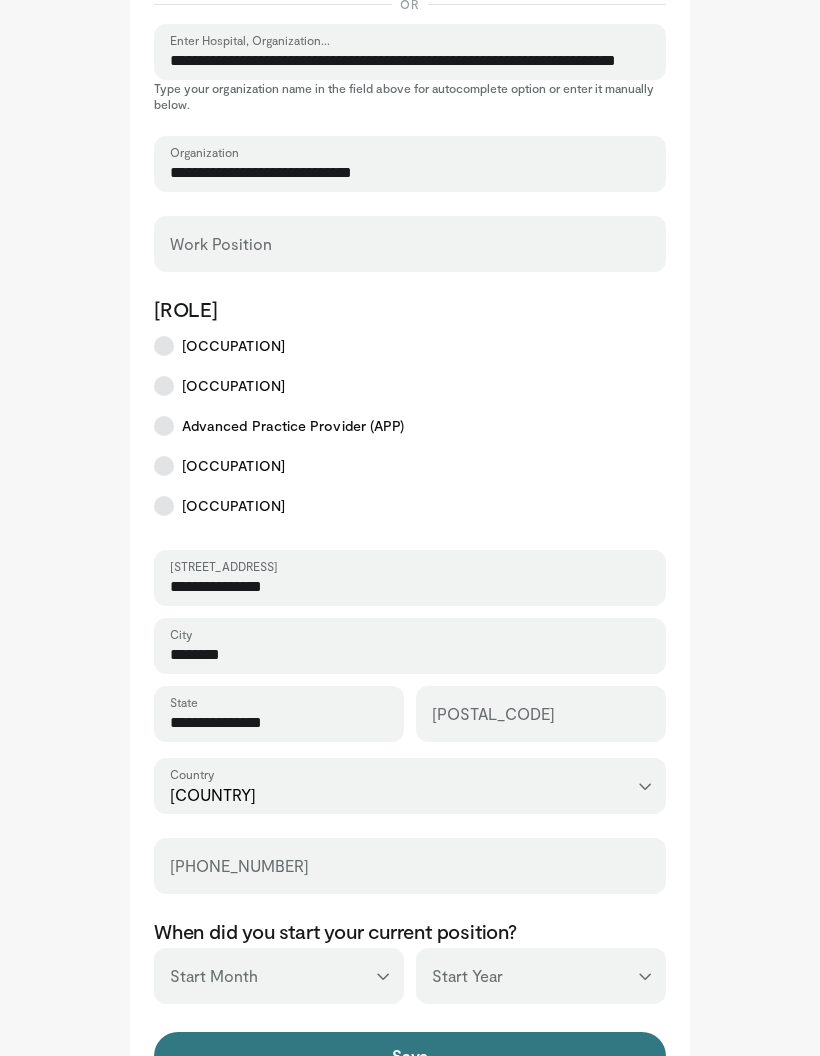 scroll, scrollTop: 240, scrollLeft: 0, axis: vertical 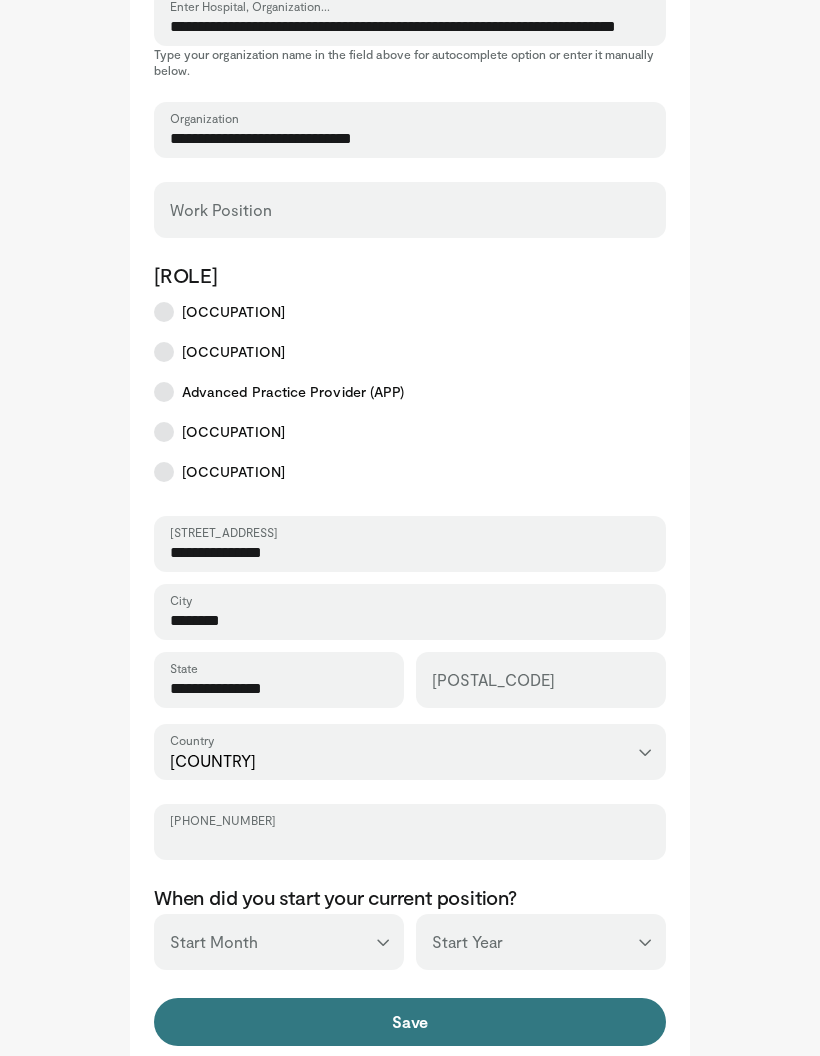click on "Phone Number" at bounding box center [410, 841] 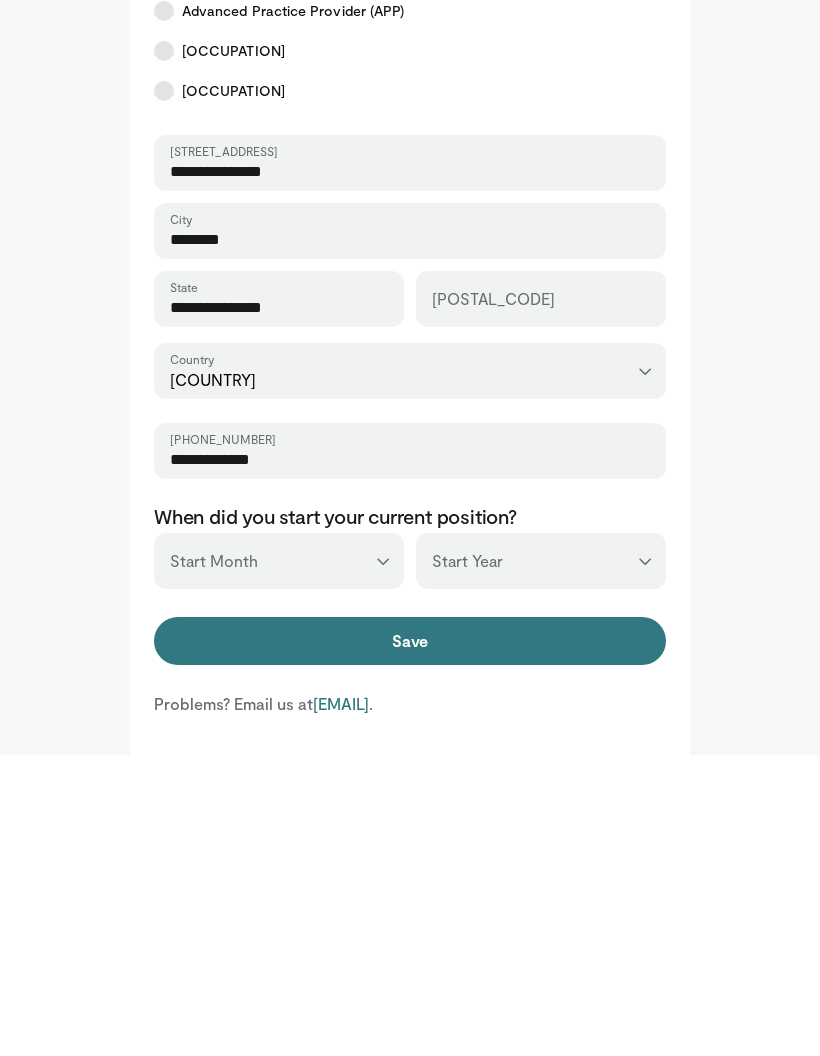 type on "**********" 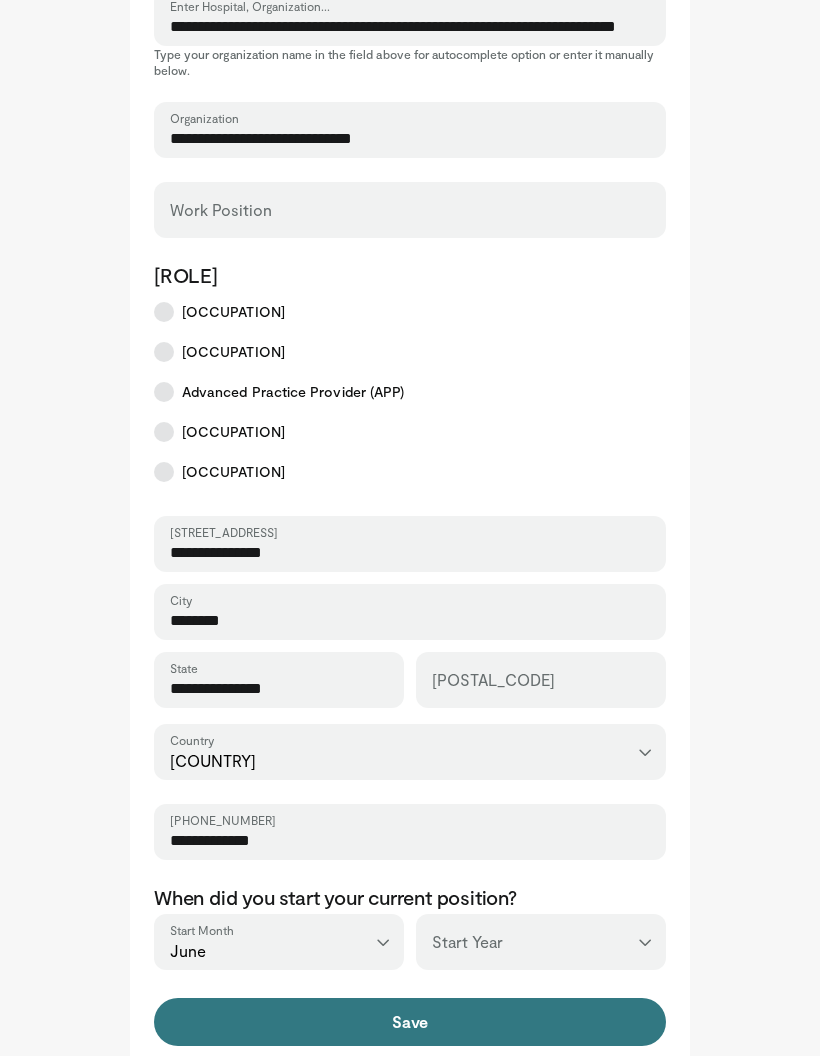 click on "***
*******
********
*****
*****
***
****
****
******
*********
*******
********
********" at bounding box center (279, 942) 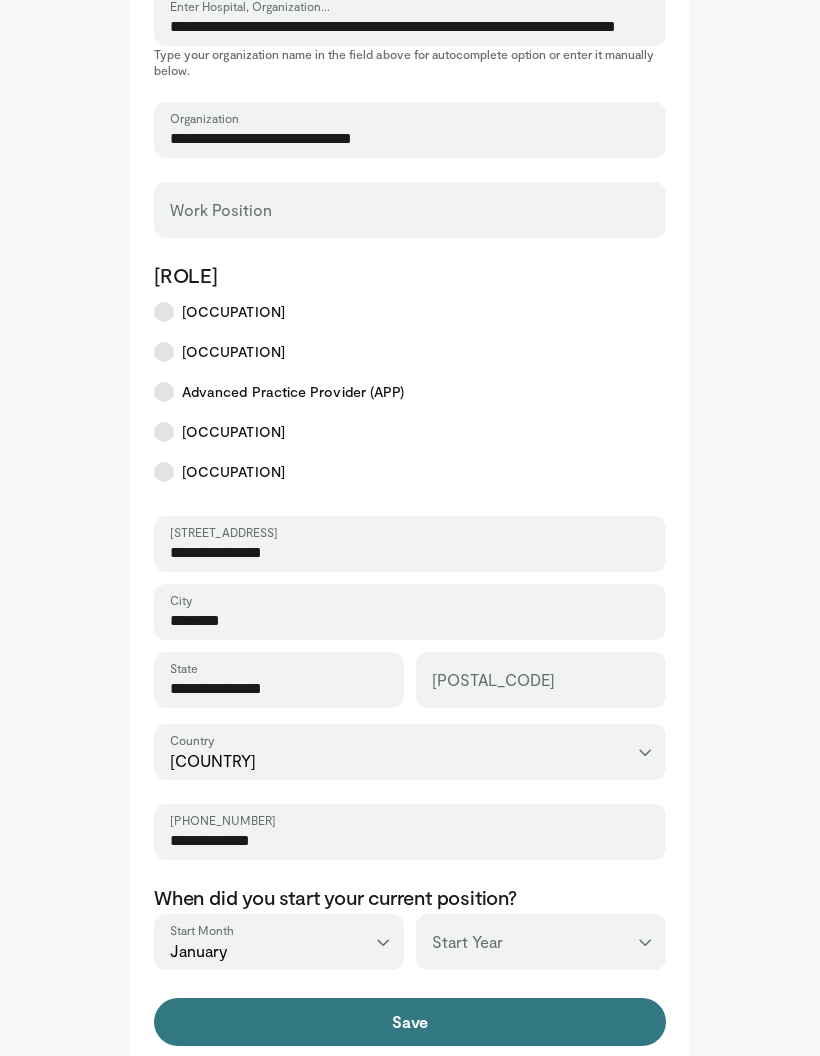 click on "***
****
****
****
****
****
****
****
****
****
****
****
****
****
****
****
****
****
****
****
****
****
****
****
****
****
****
****
****
**** **** **** **** ****" at bounding box center [541, 942] 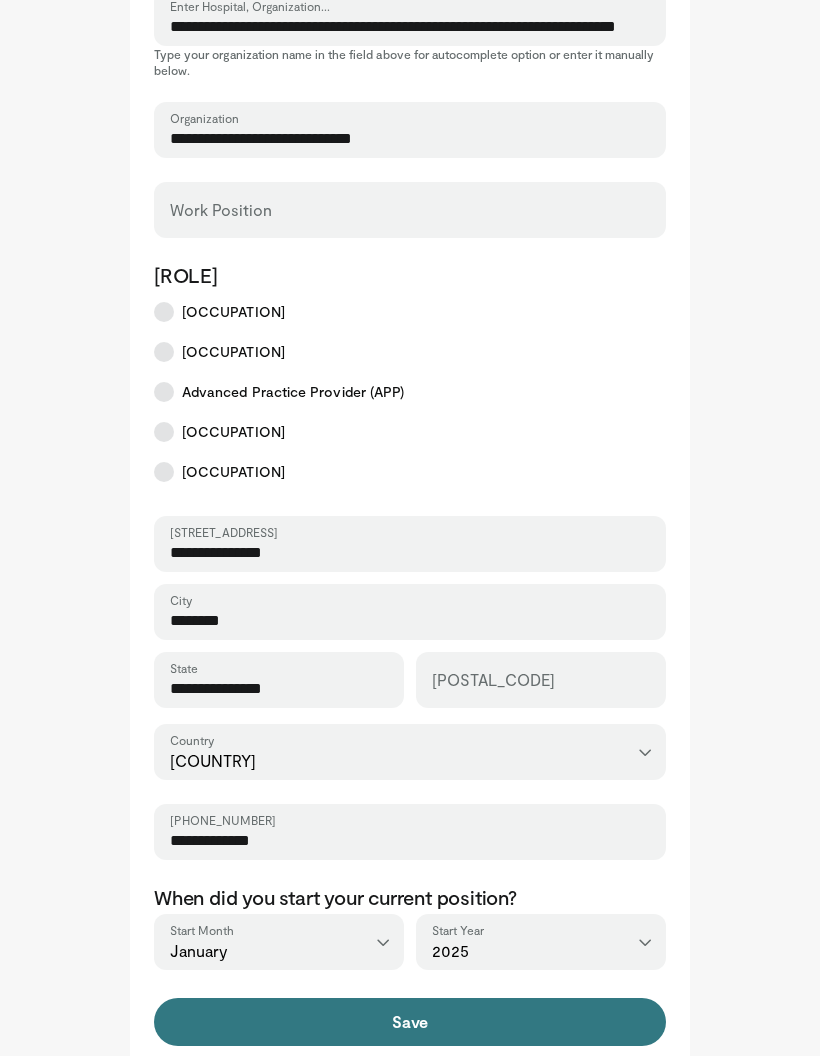 click on "Save" at bounding box center [410, 1022] 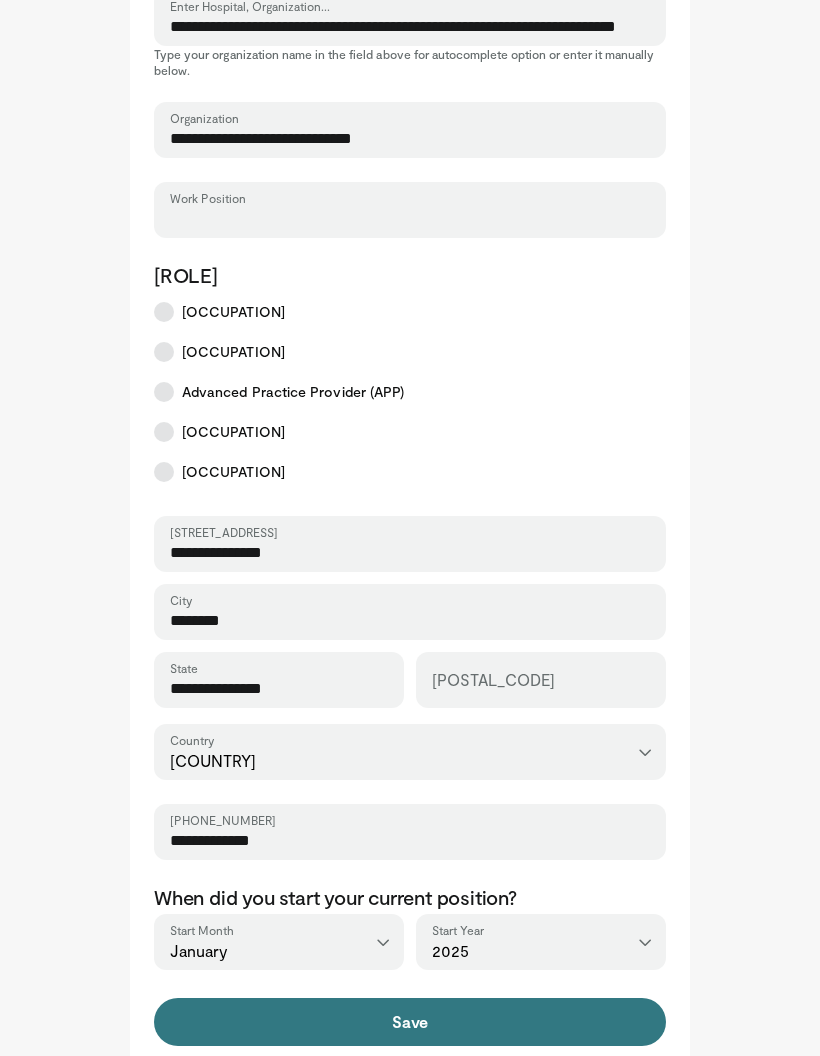 click on "Work Position" at bounding box center (410, 219) 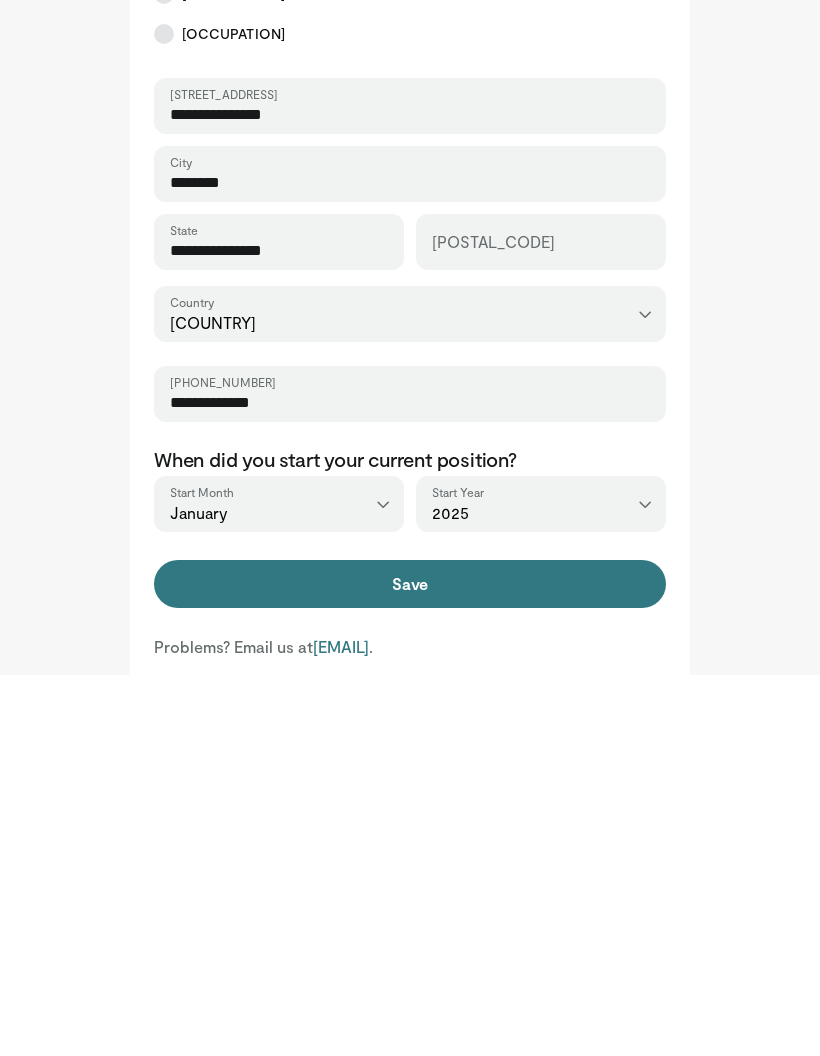 scroll, scrollTop: 320, scrollLeft: 0, axis: vertical 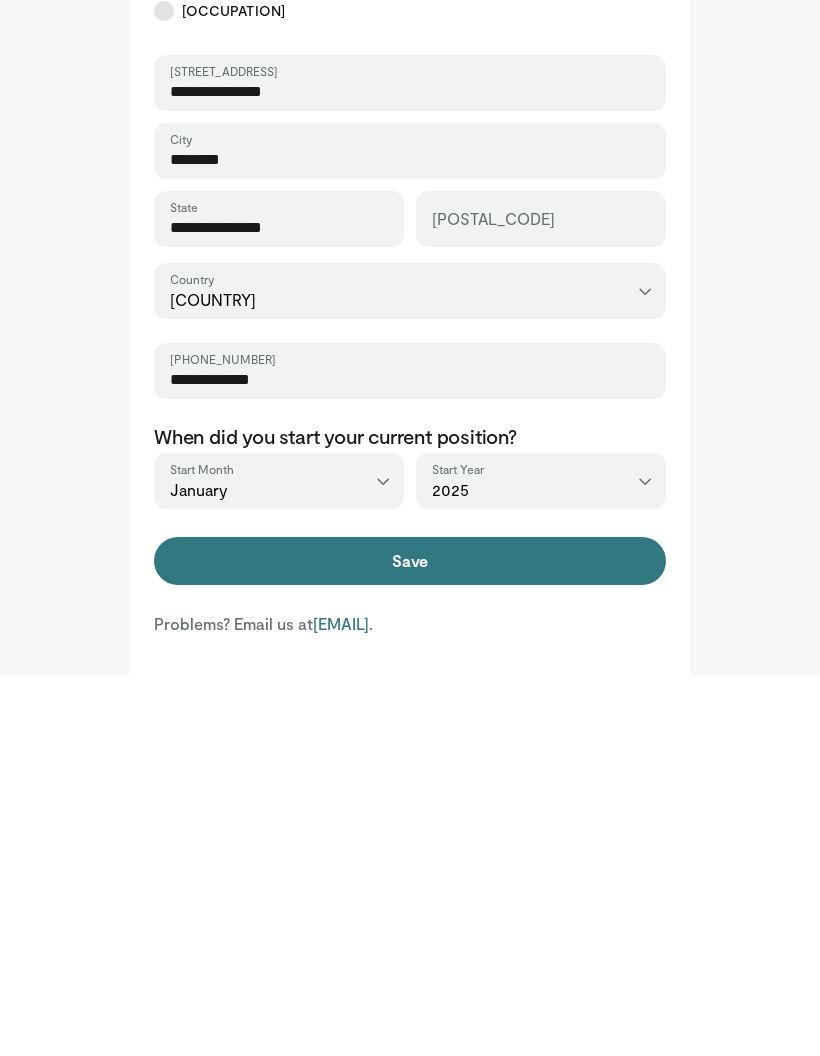 type on "**********" 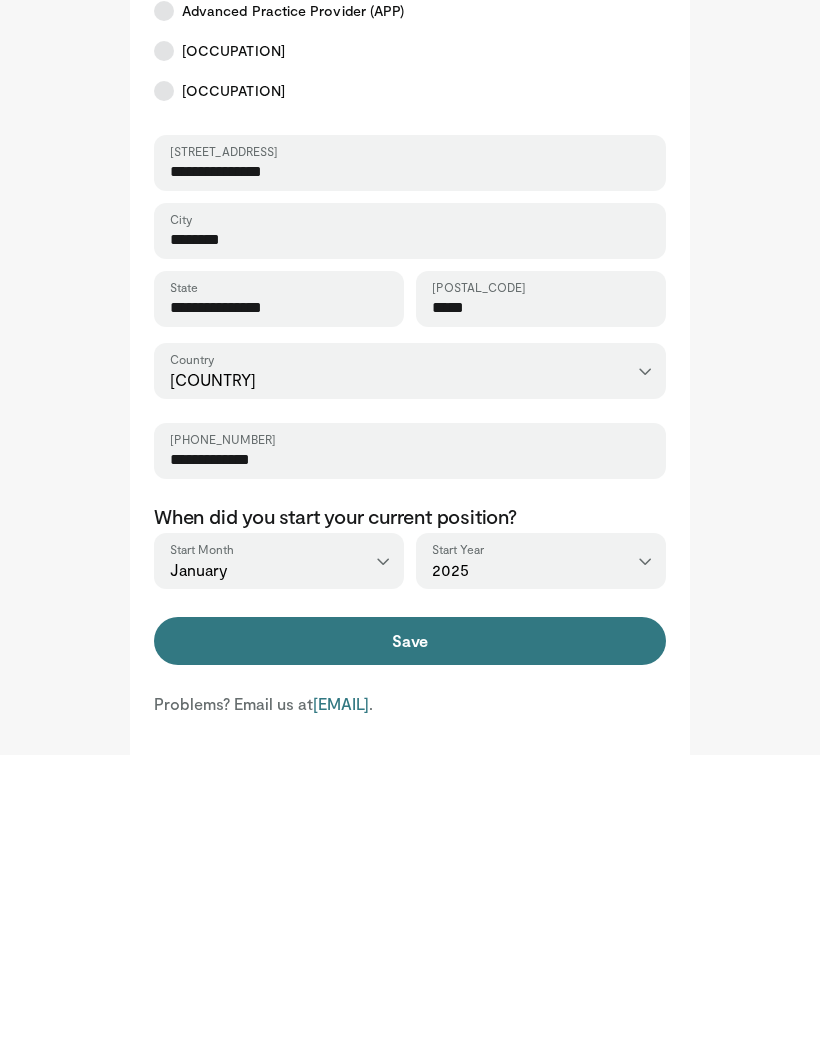 type on "*****" 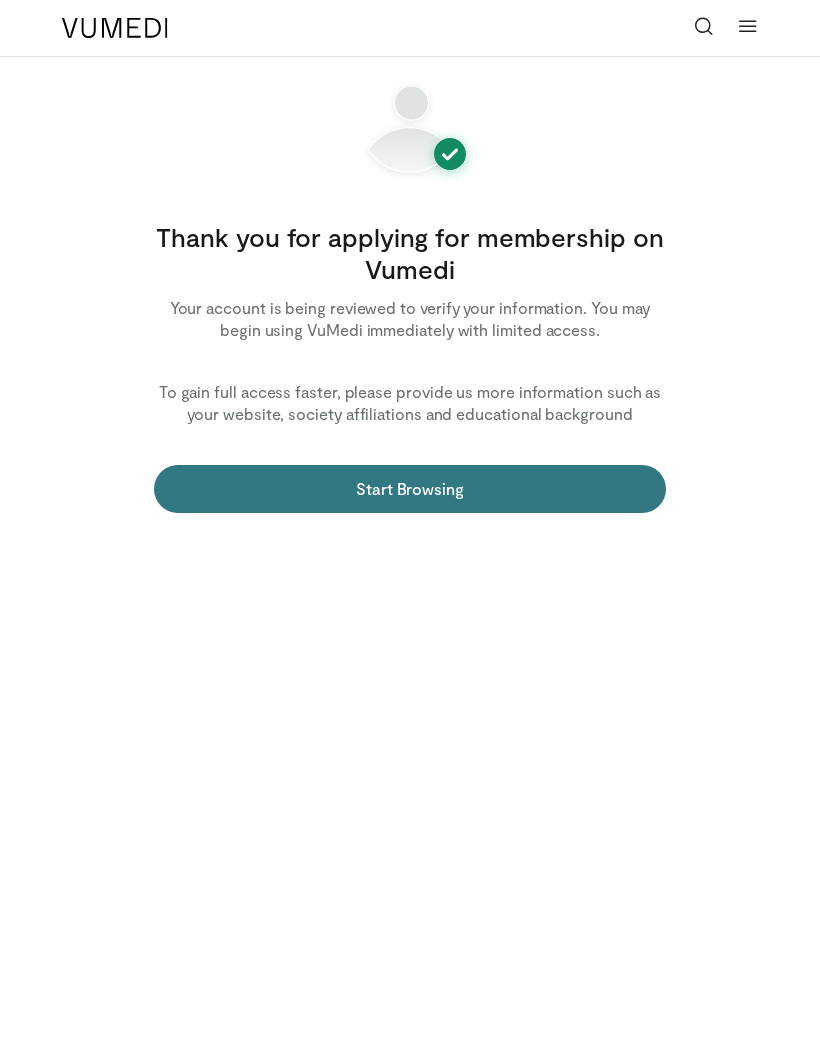 scroll, scrollTop: 0, scrollLeft: 0, axis: both 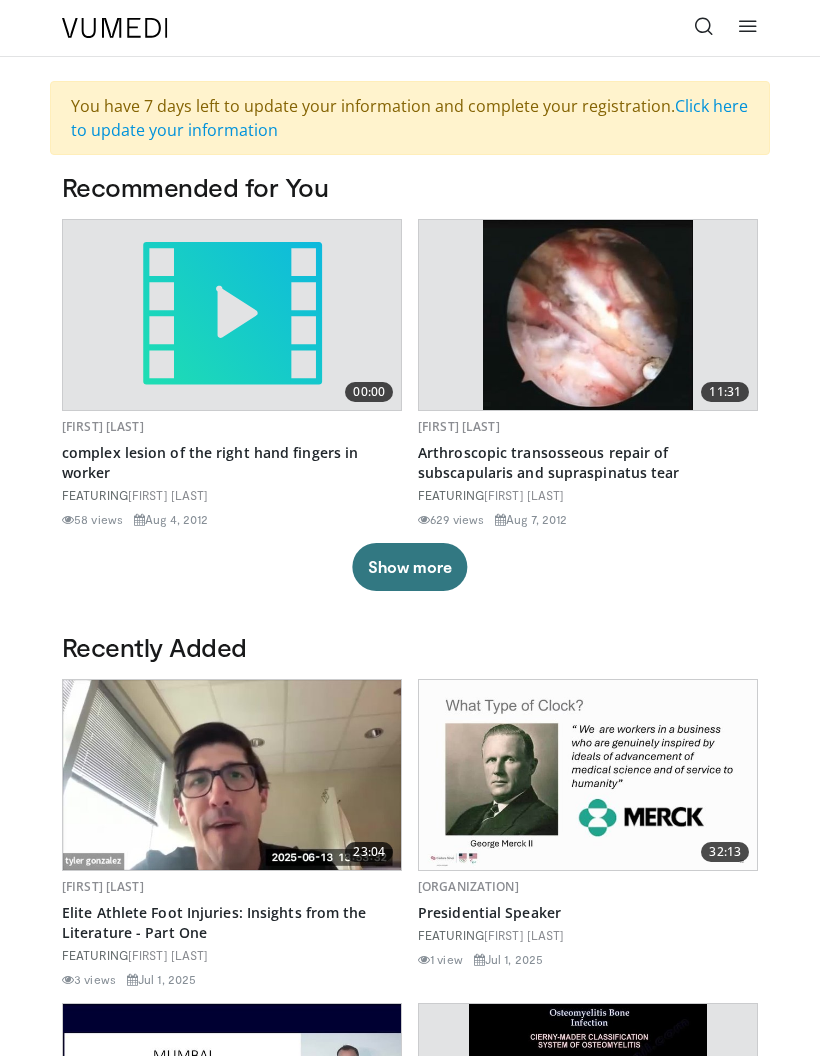 click at bounding box center (704, 28) 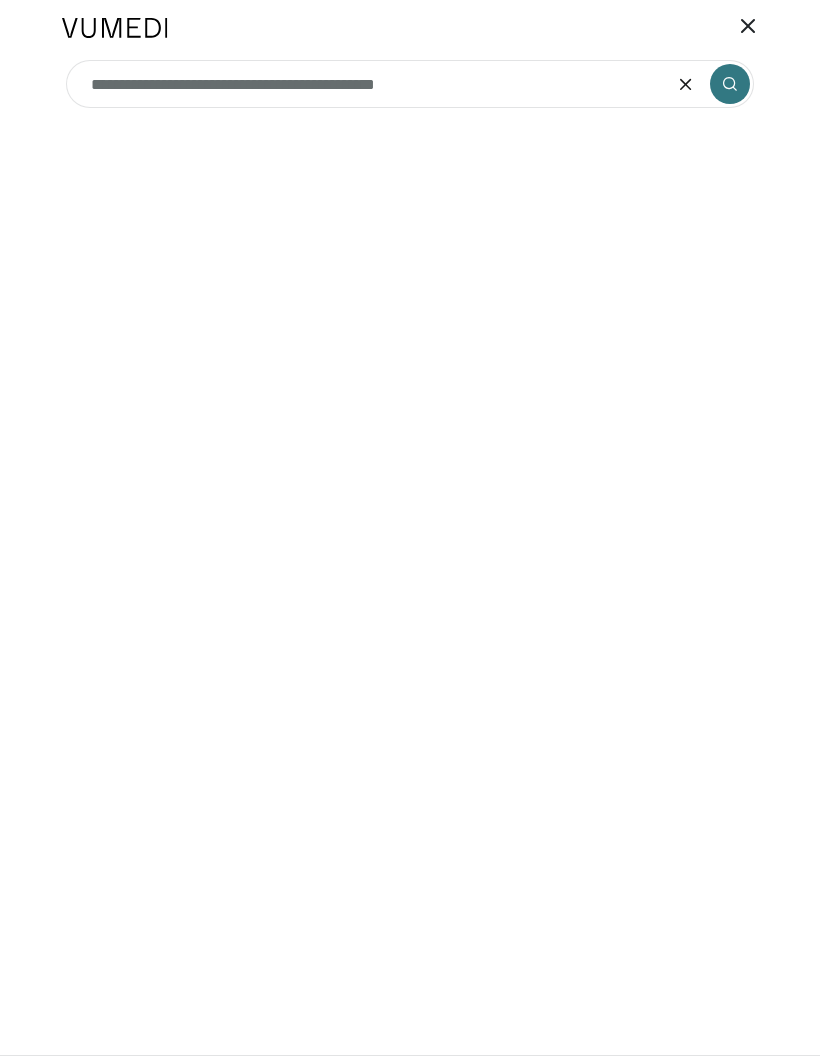 type on "**********" 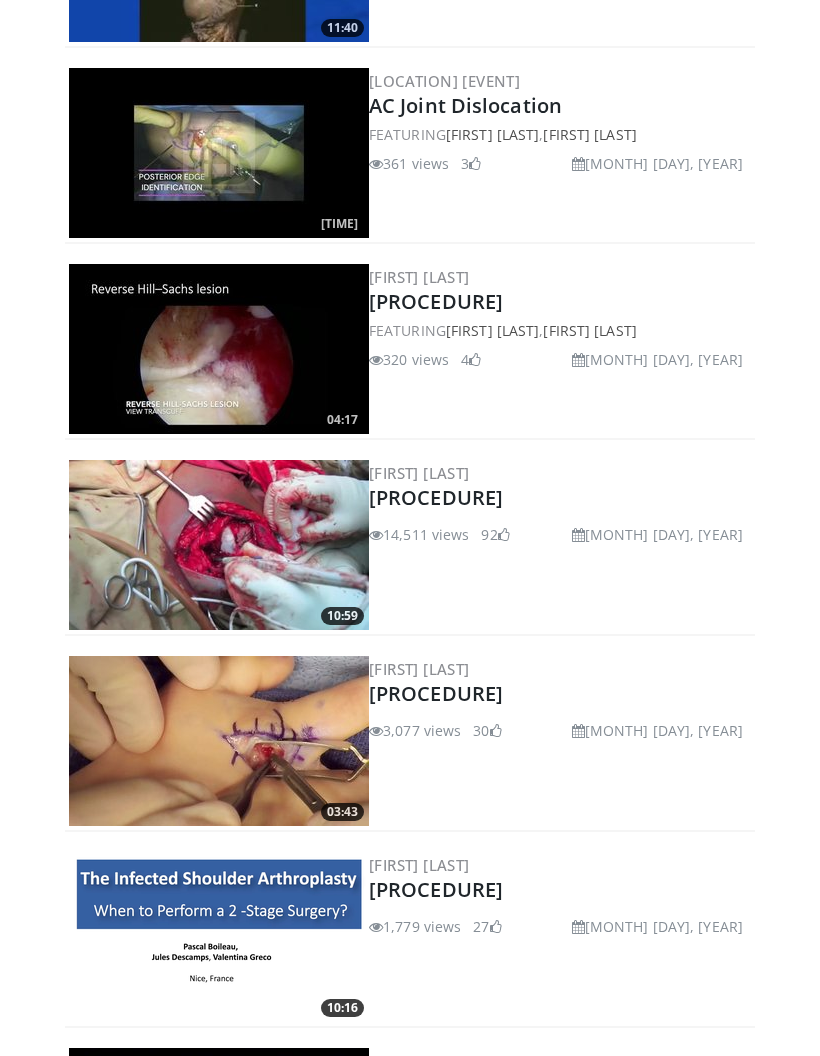 scroll, scrollTop: 1413, scrollLeft: 0, axis: vertical 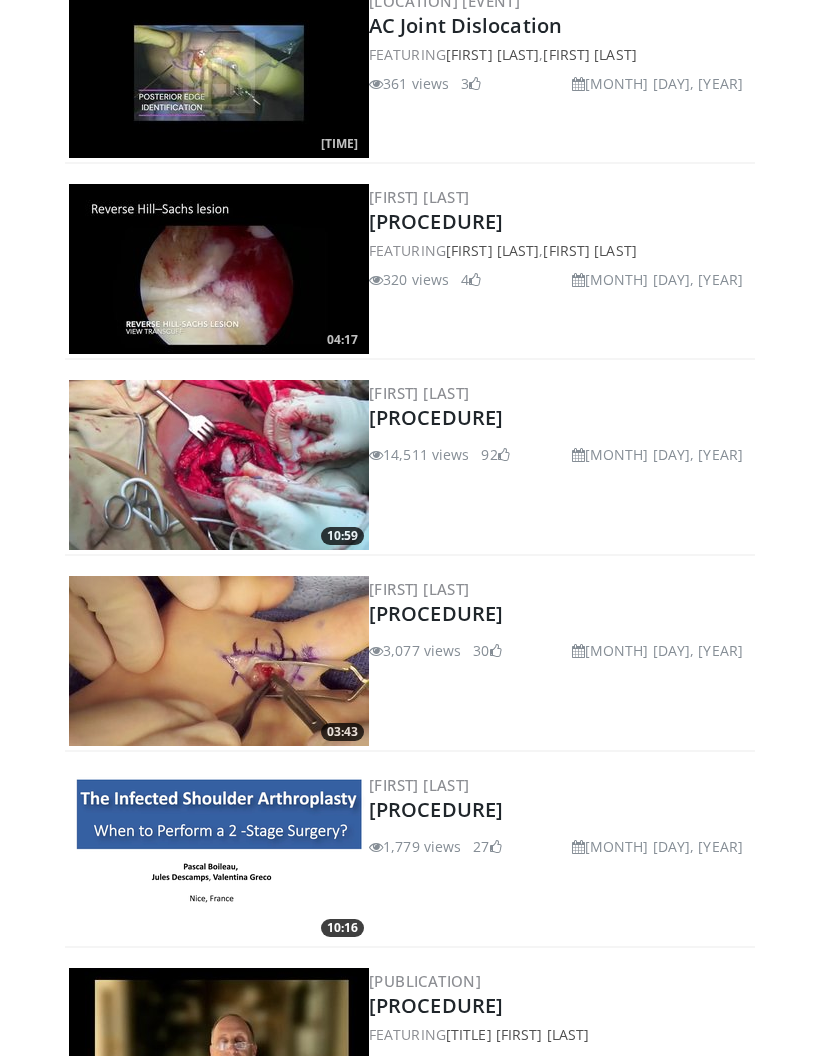 click at bounding box center [219, 466] 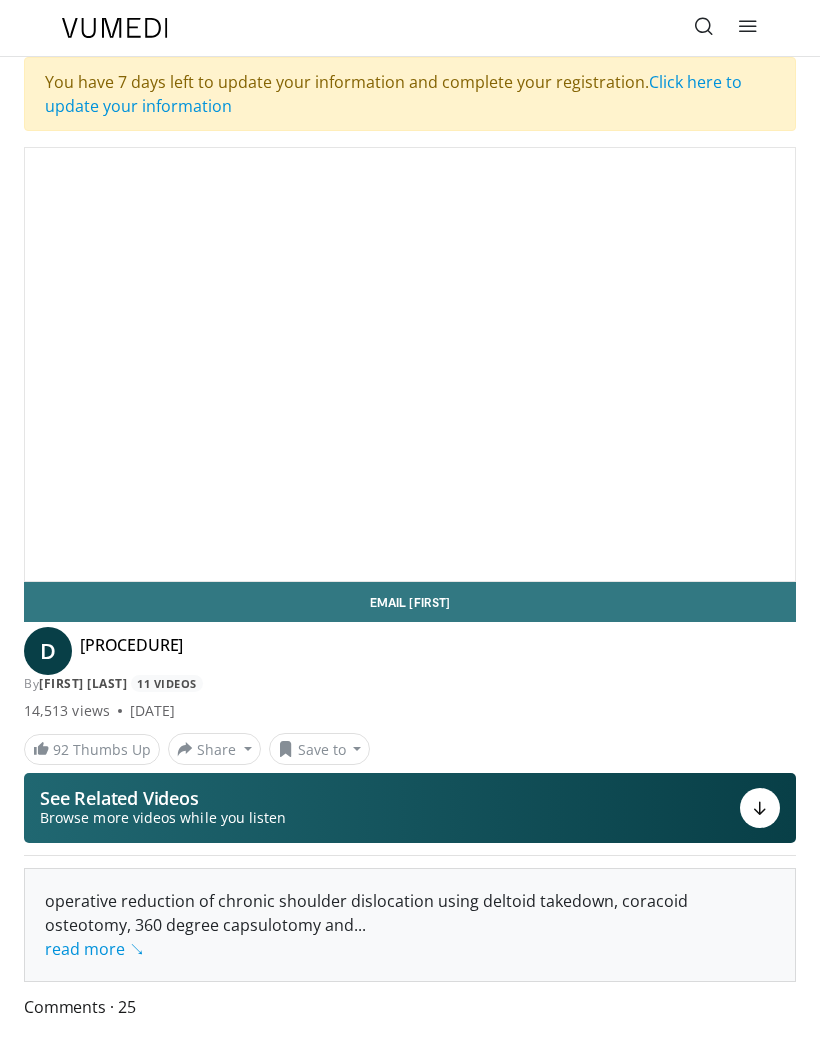 scroll, scrollTop: 0, scrollLeft: 0, axis: both 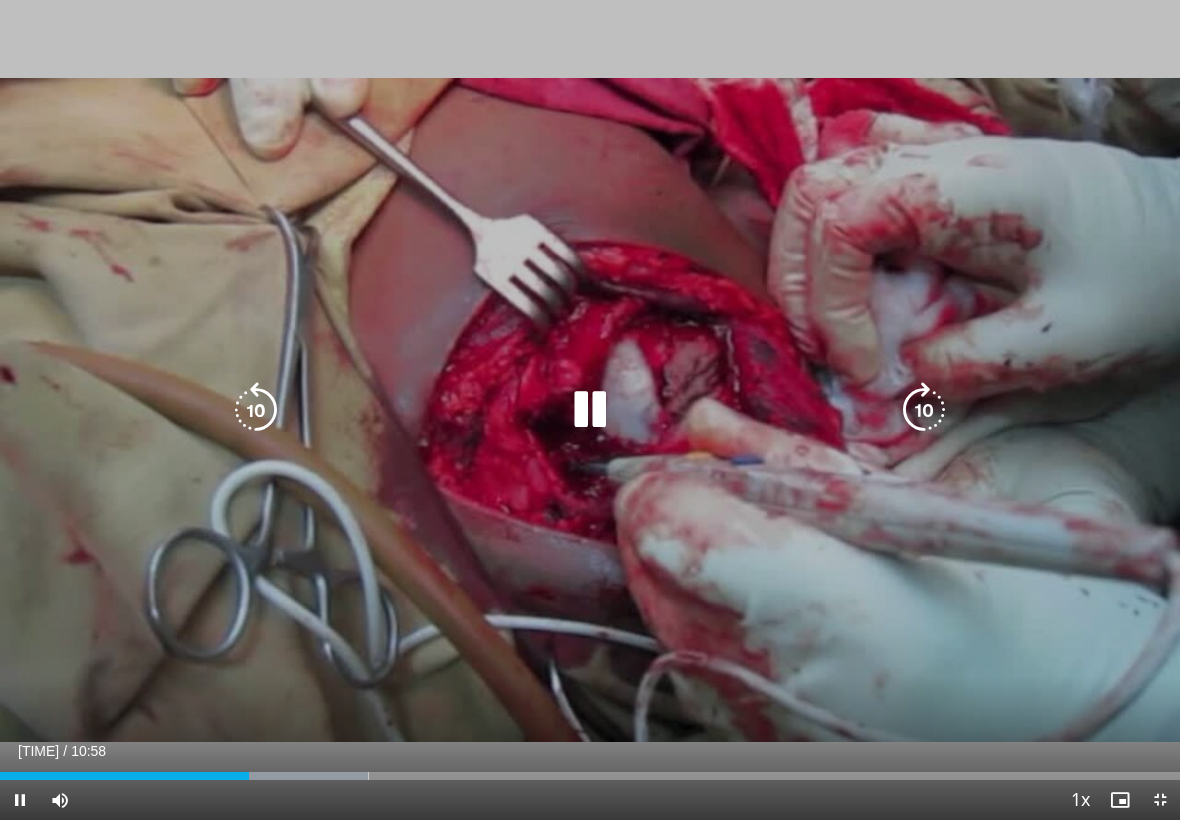 click at bounding box center [590, 410] 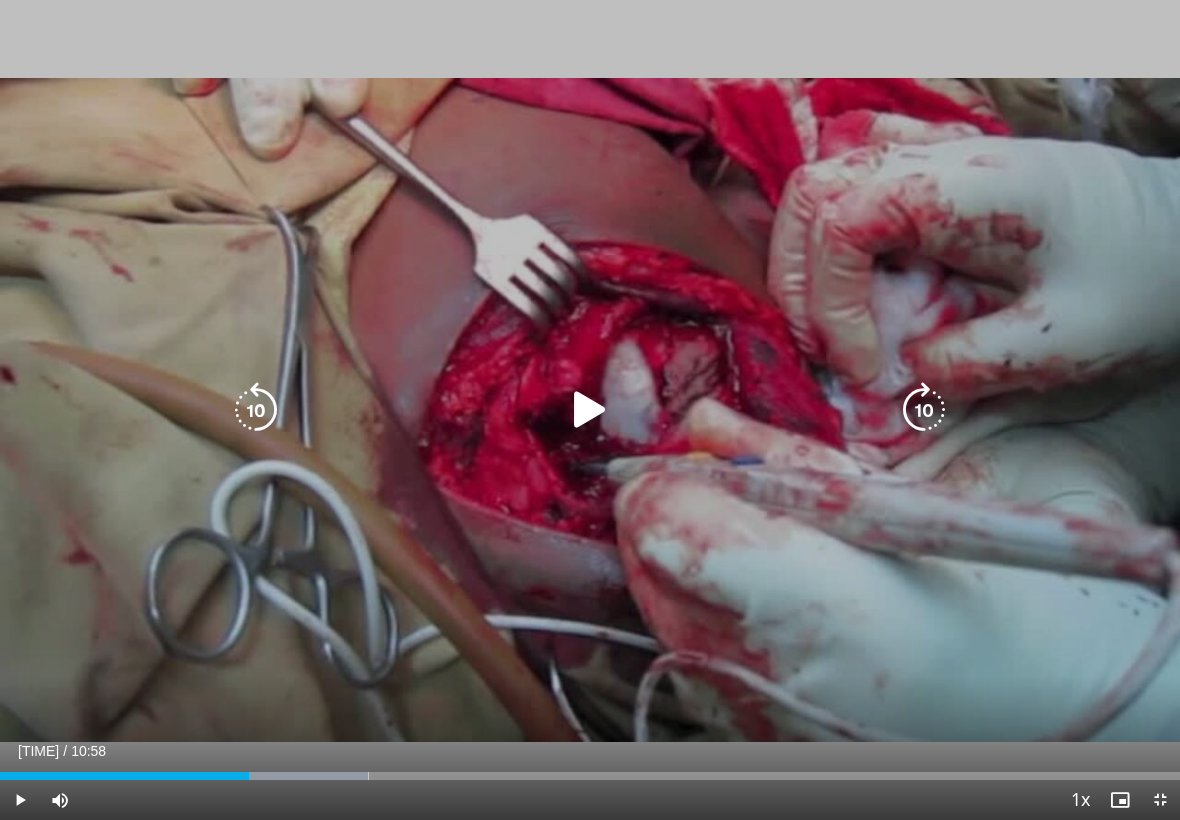 click at bounding box center [590, 410] 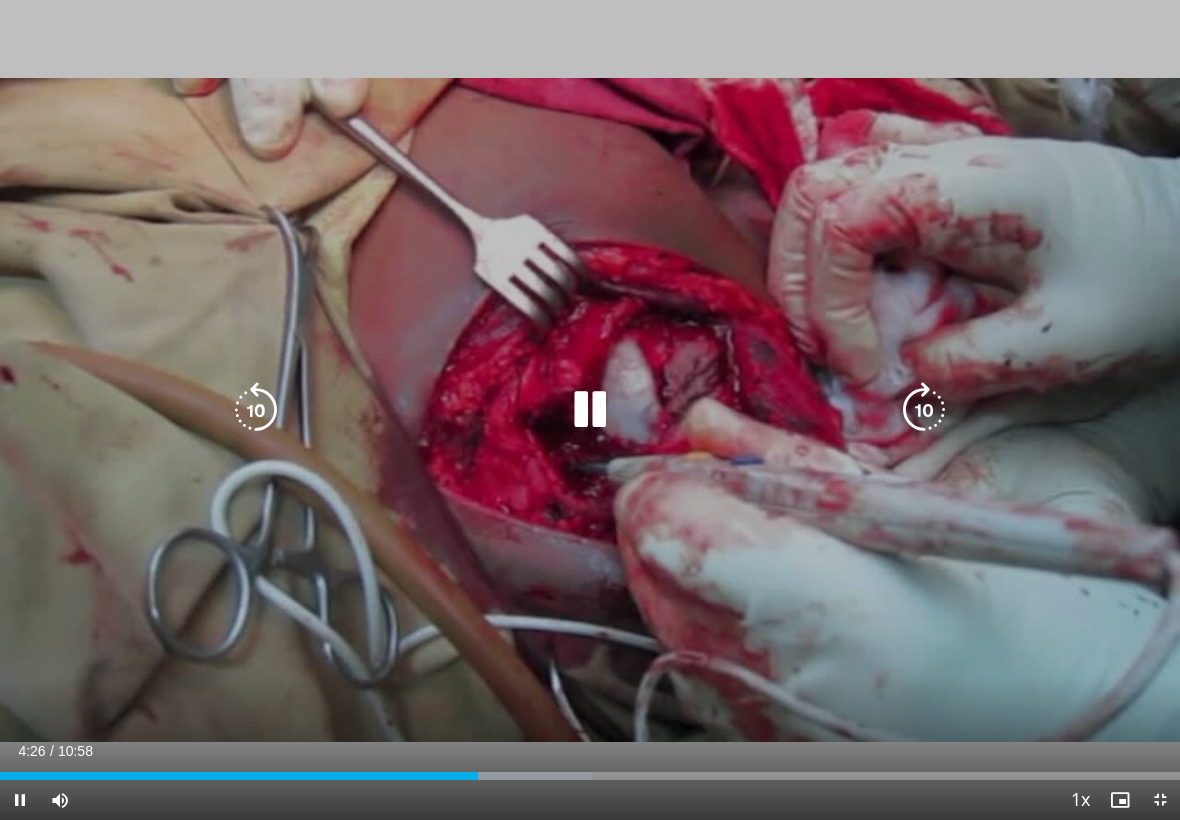 click at bounding box center (590, 410) 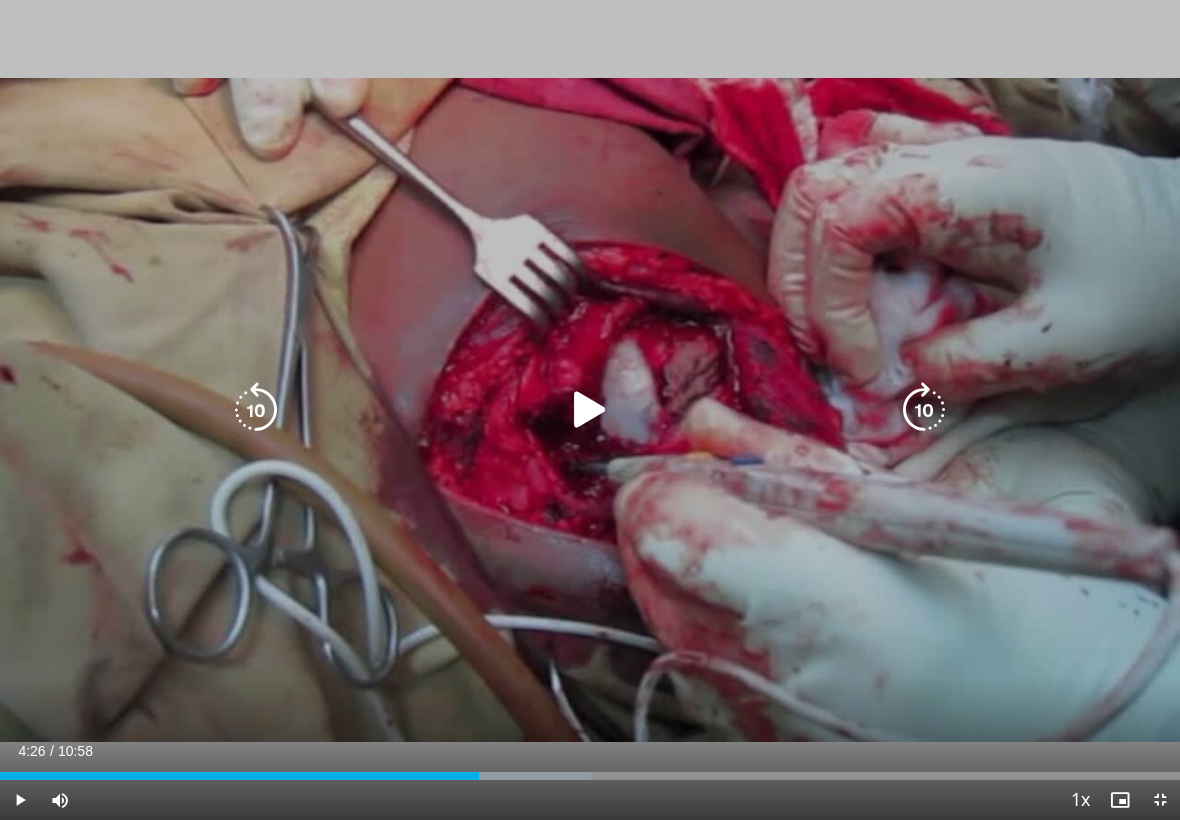 click at bounding box center (590, 410) 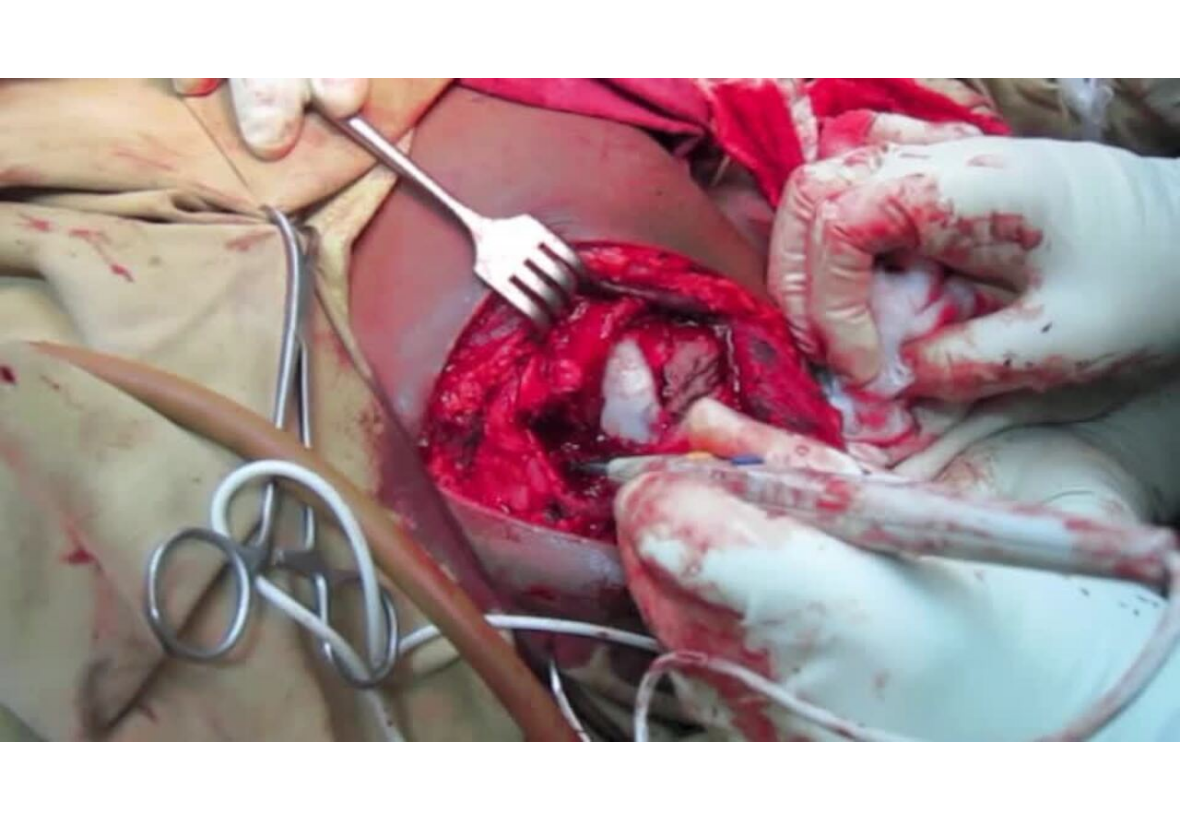 click at bounding box center [498, 816] 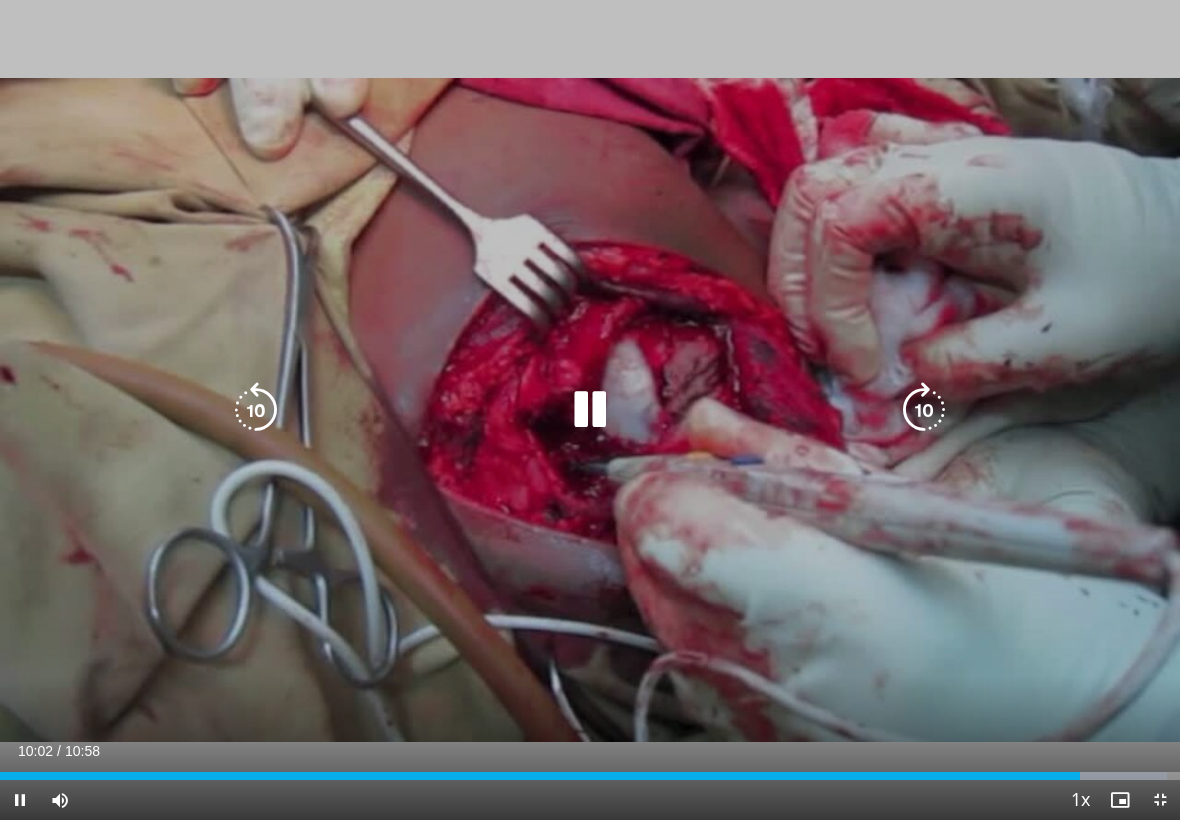 click at bounding box center (590, 410) 